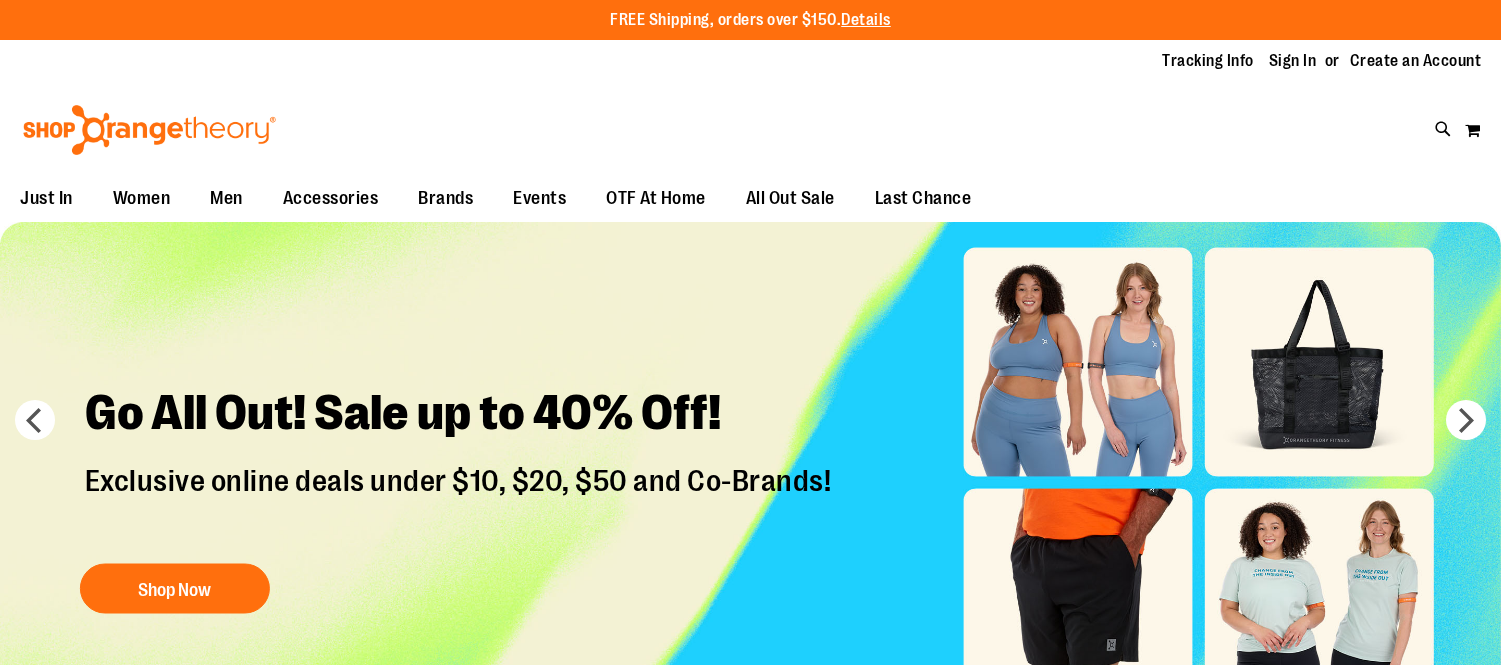 scroll, scrollTop: 0, scrollLeft: 0, axis: both 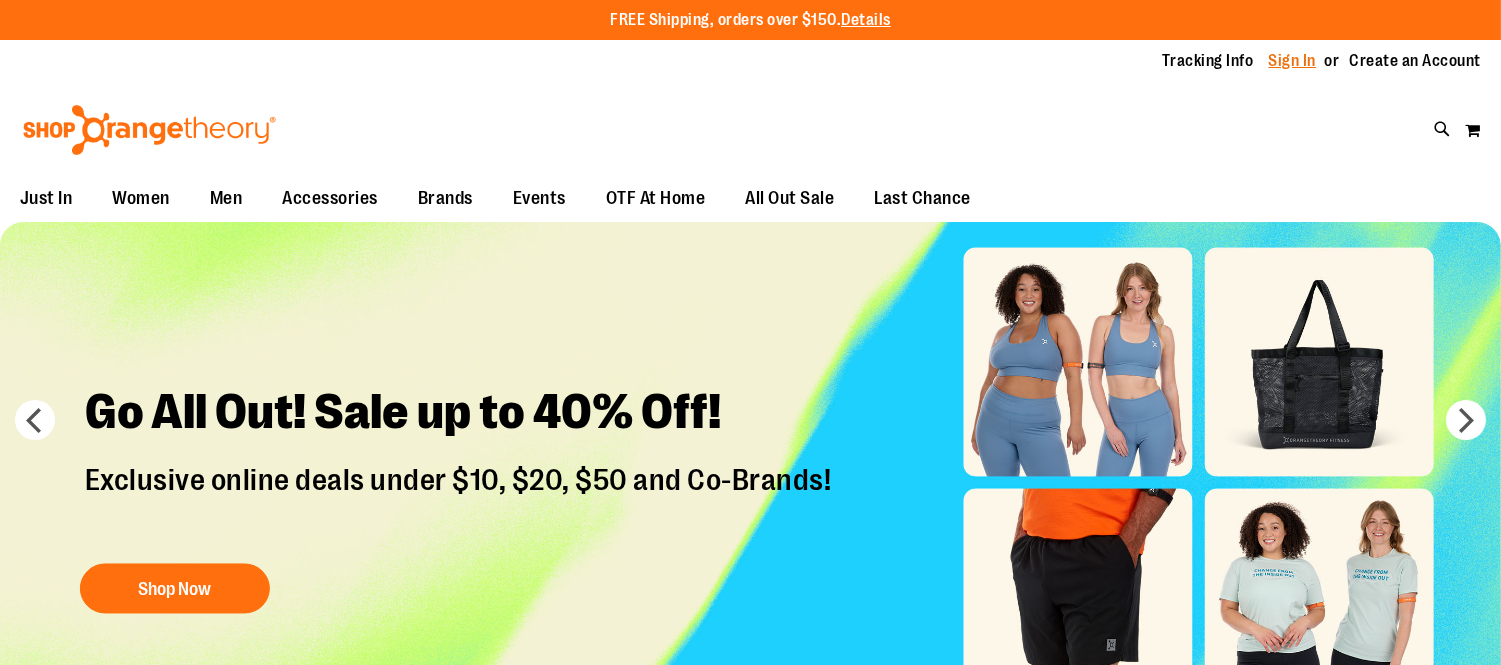 type on "**********" 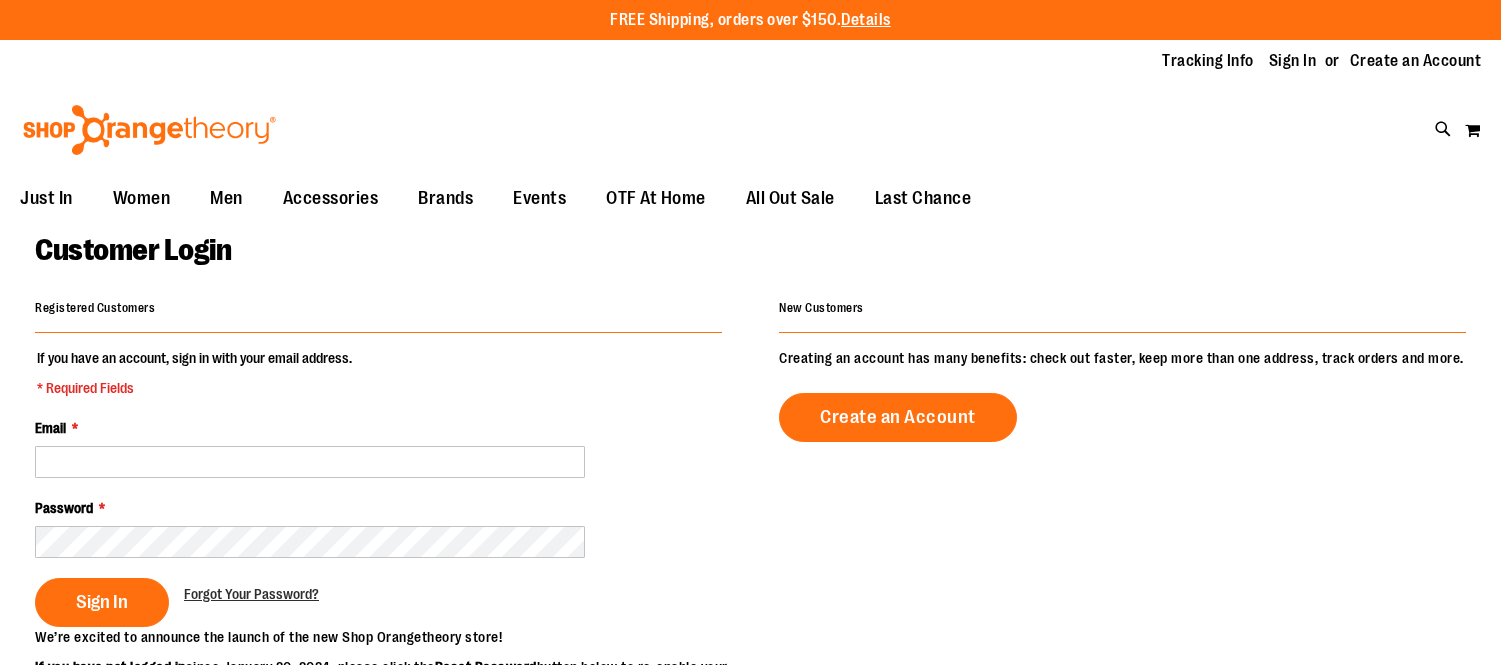 scroll, scrollTop: 0, scrollLeft: 0, axis: both 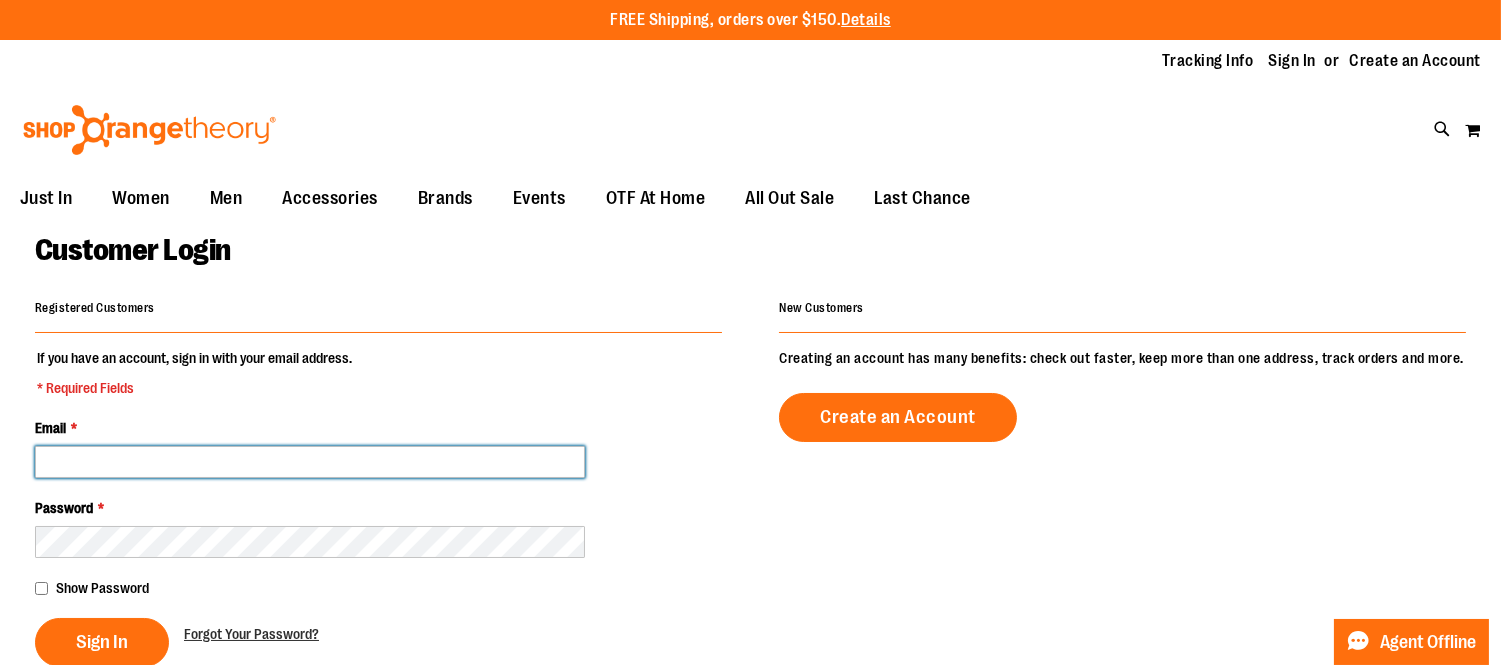 type on "**********" 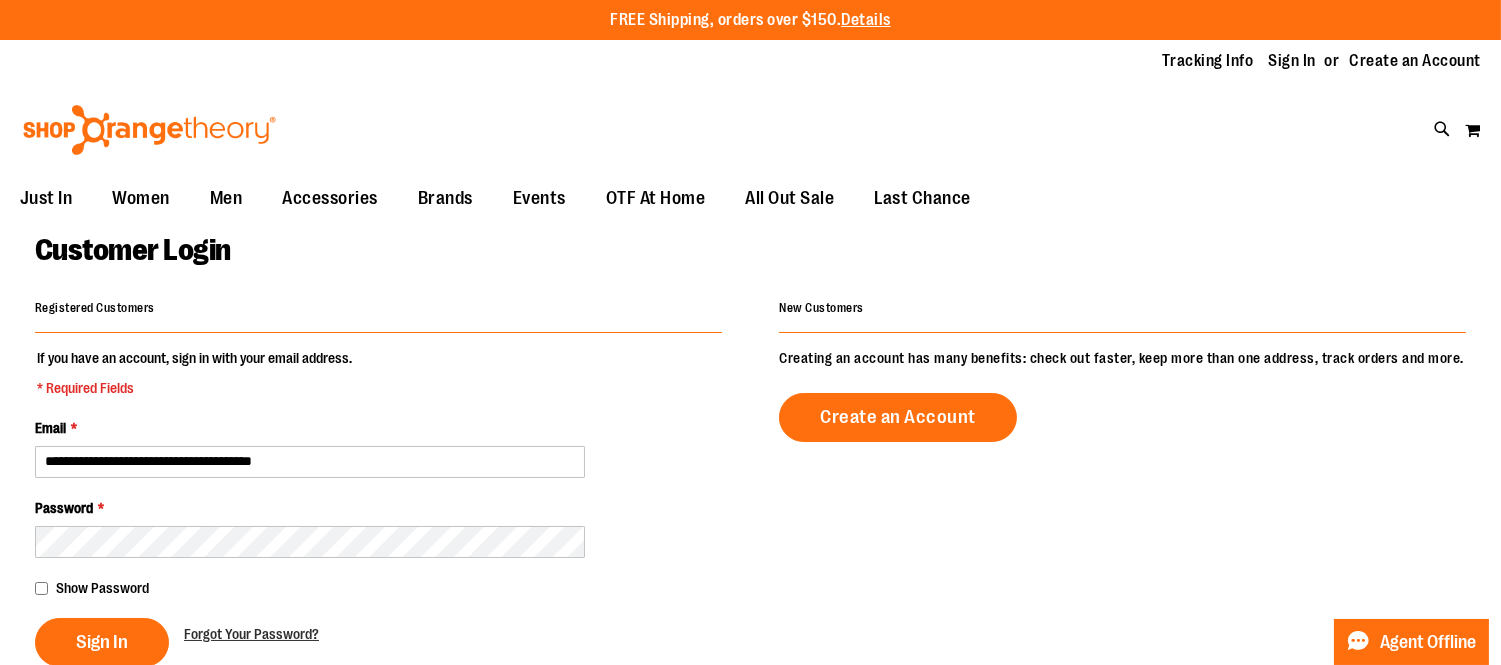 click on "**********" at bounding box center [310, 462] 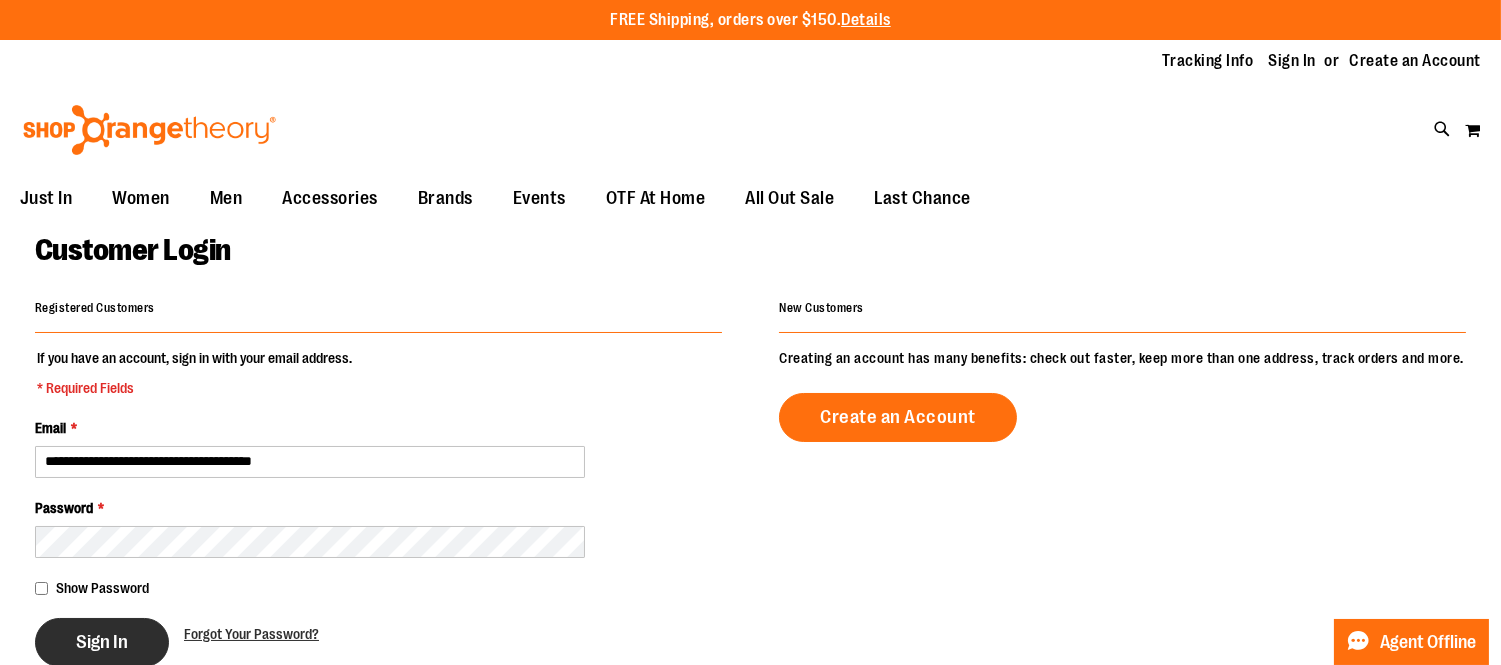 click on "Sign In" at bounding box center [102, 642] 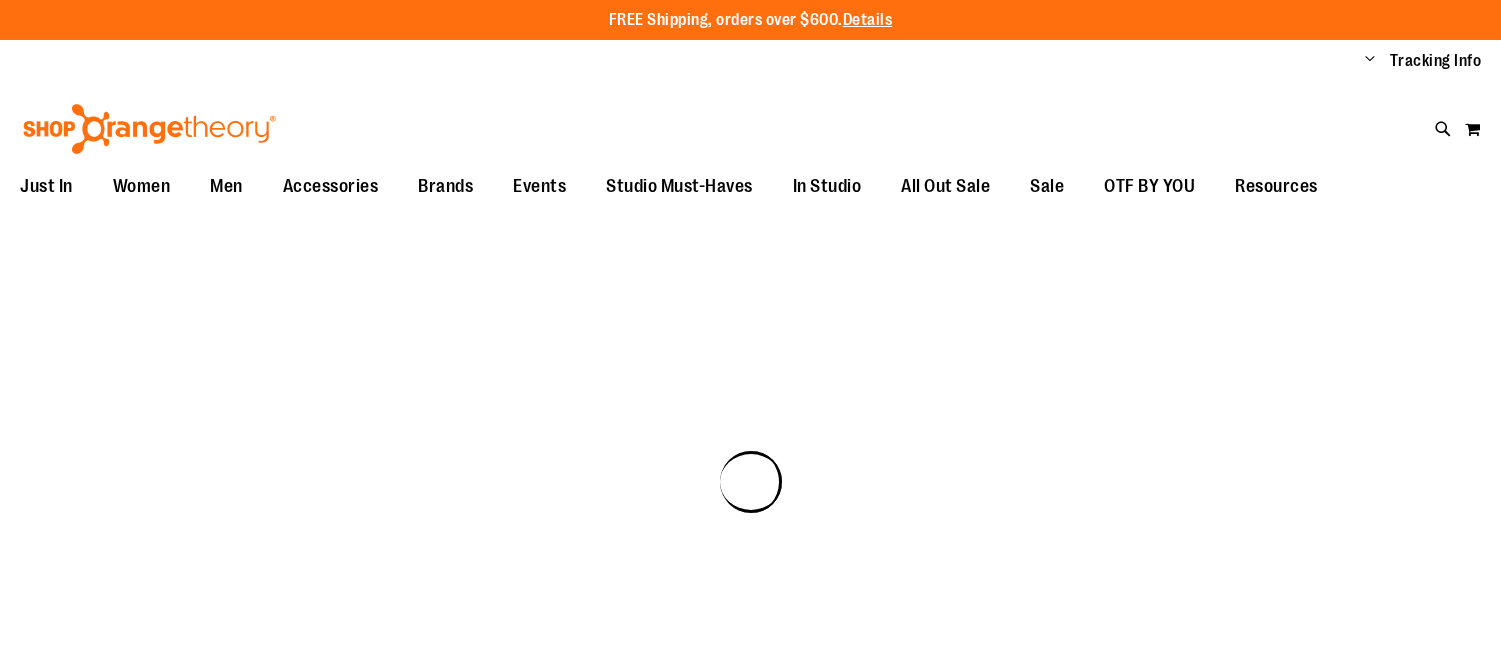 scroll, scrollTop: 0, scrollLeft: 0, axis: both 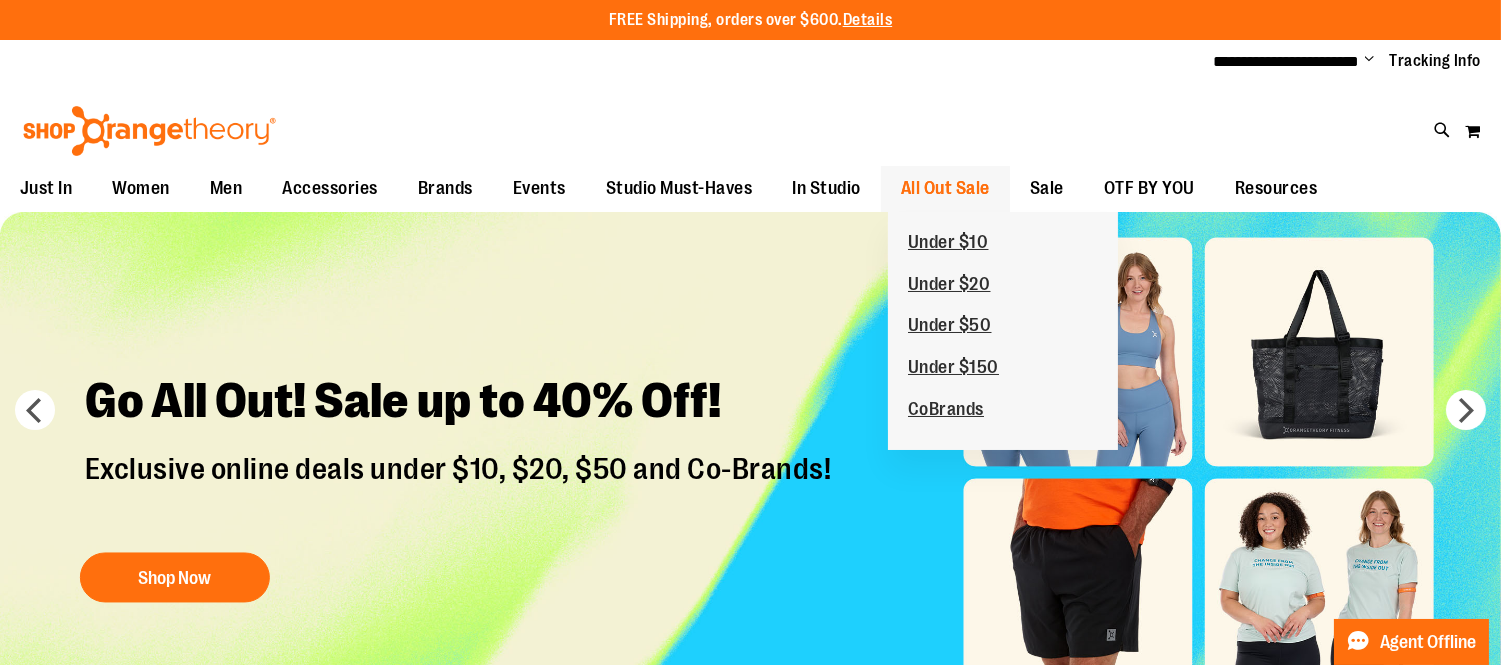 click on "All Out Sale" at bounding box center [945, 188] 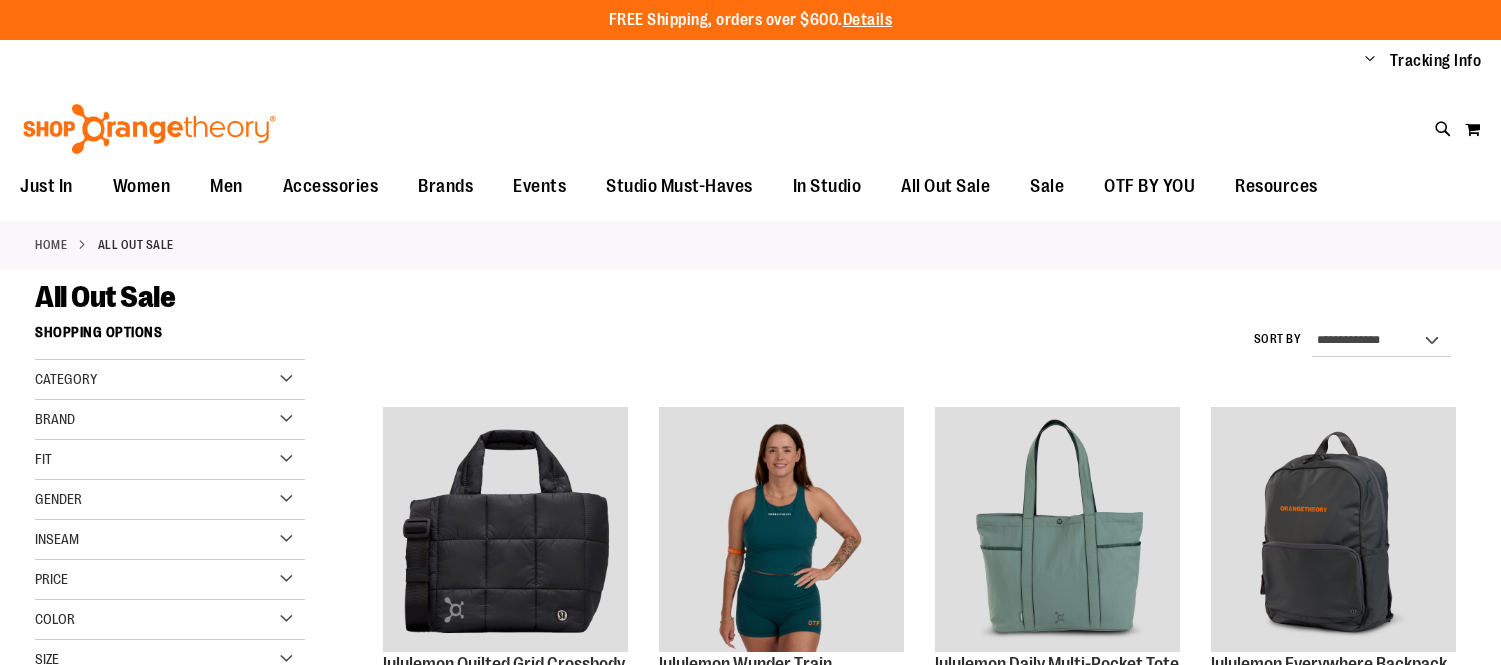 scroll, scrollTop: 0, scrollLeft: 0, axis: both 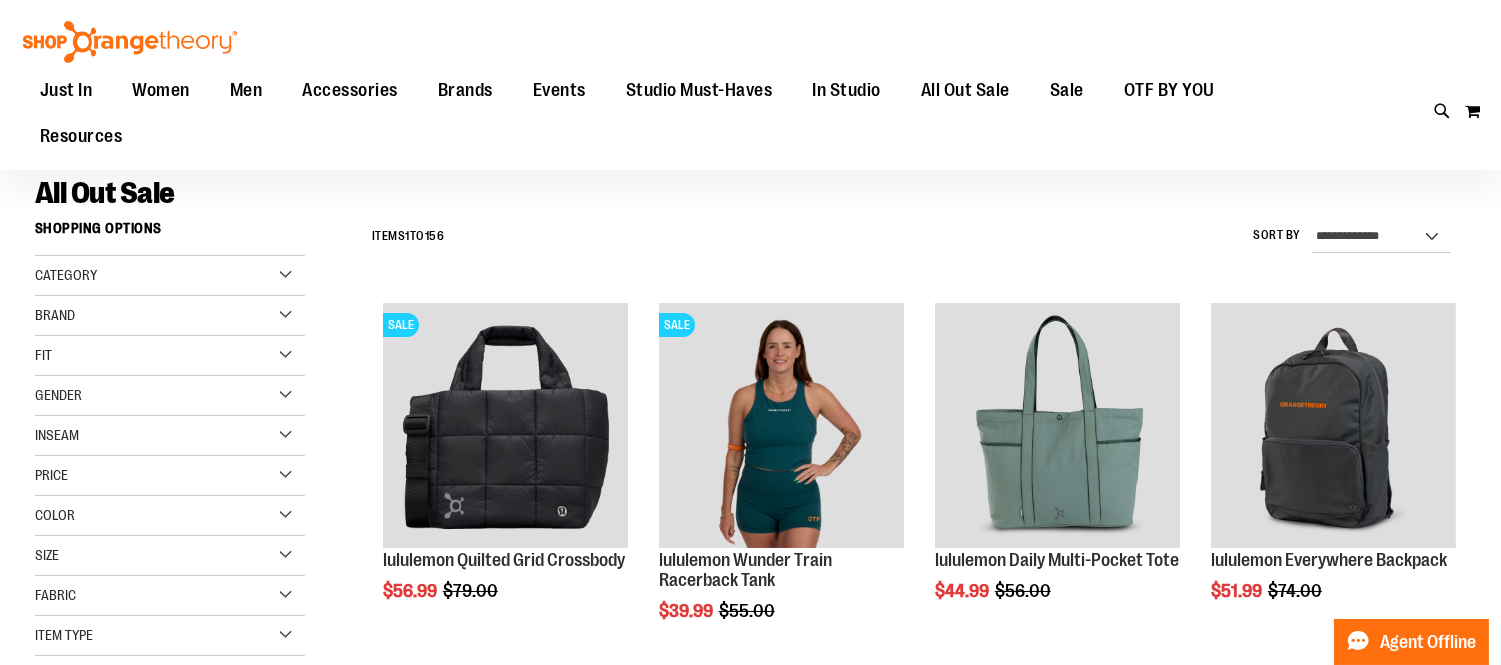 type on "**********" 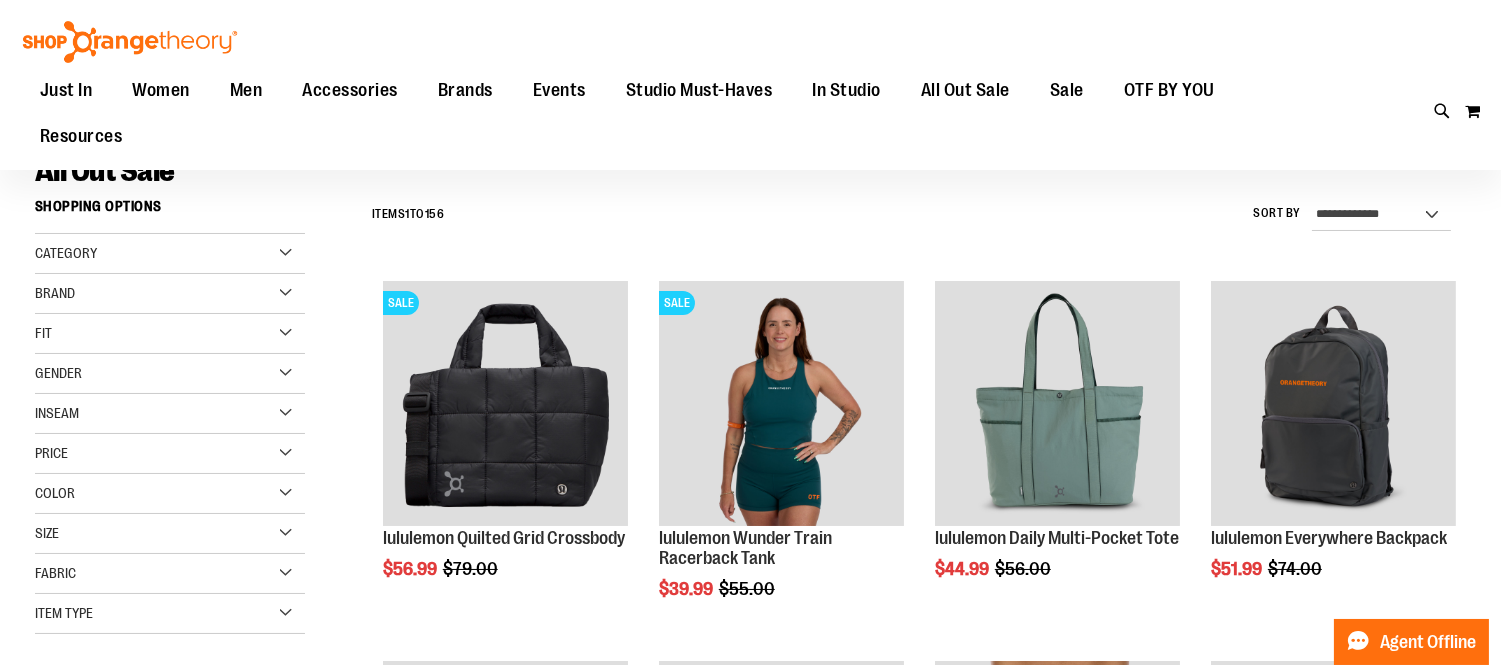 click on "Fit" at bounding box center [170, 334] 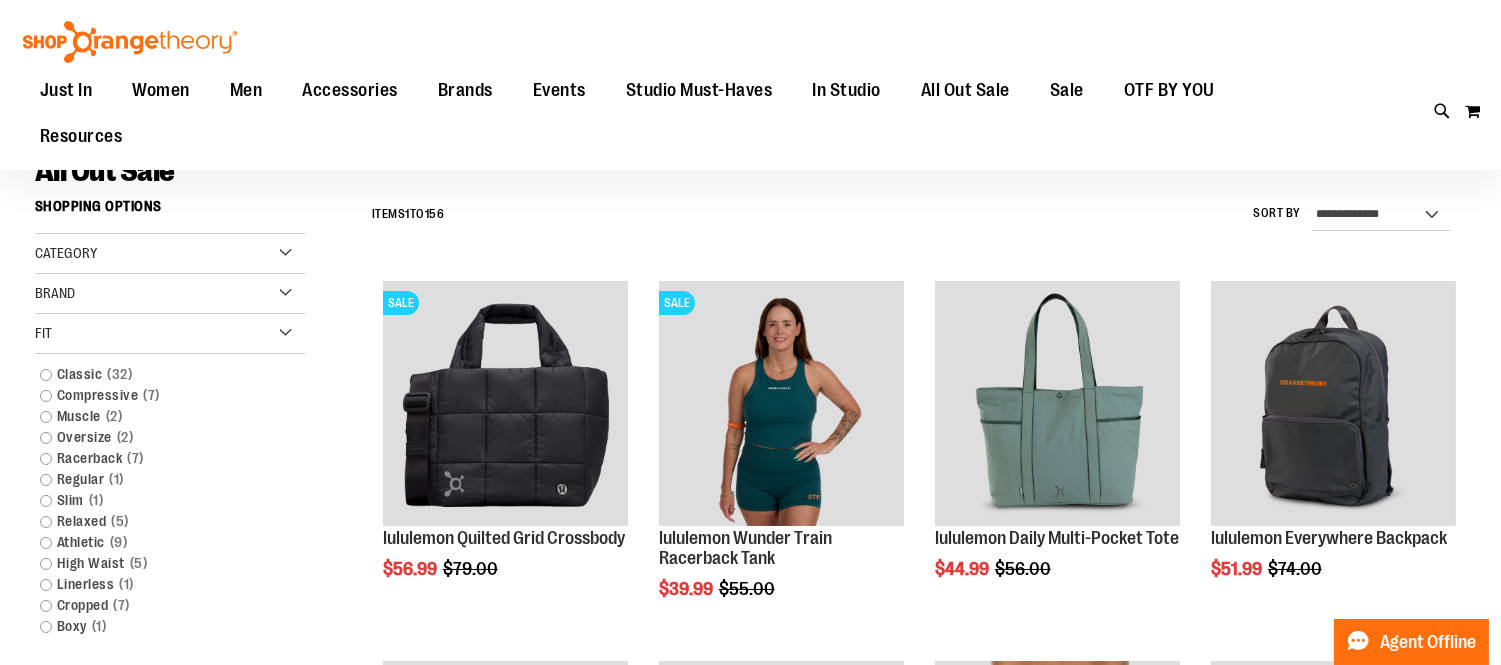 click on "Fit" at bounding box center [170, 334] 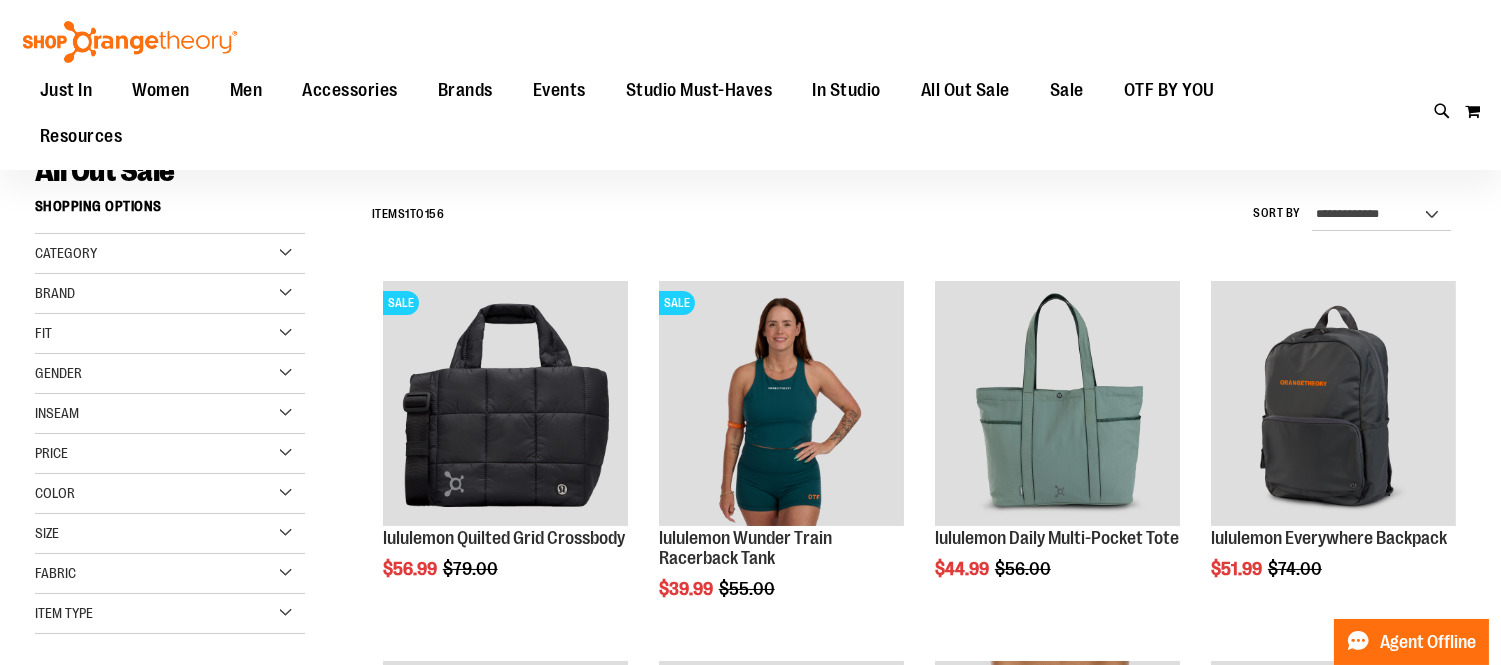 click on "Size" at bounding box center (170, 534) 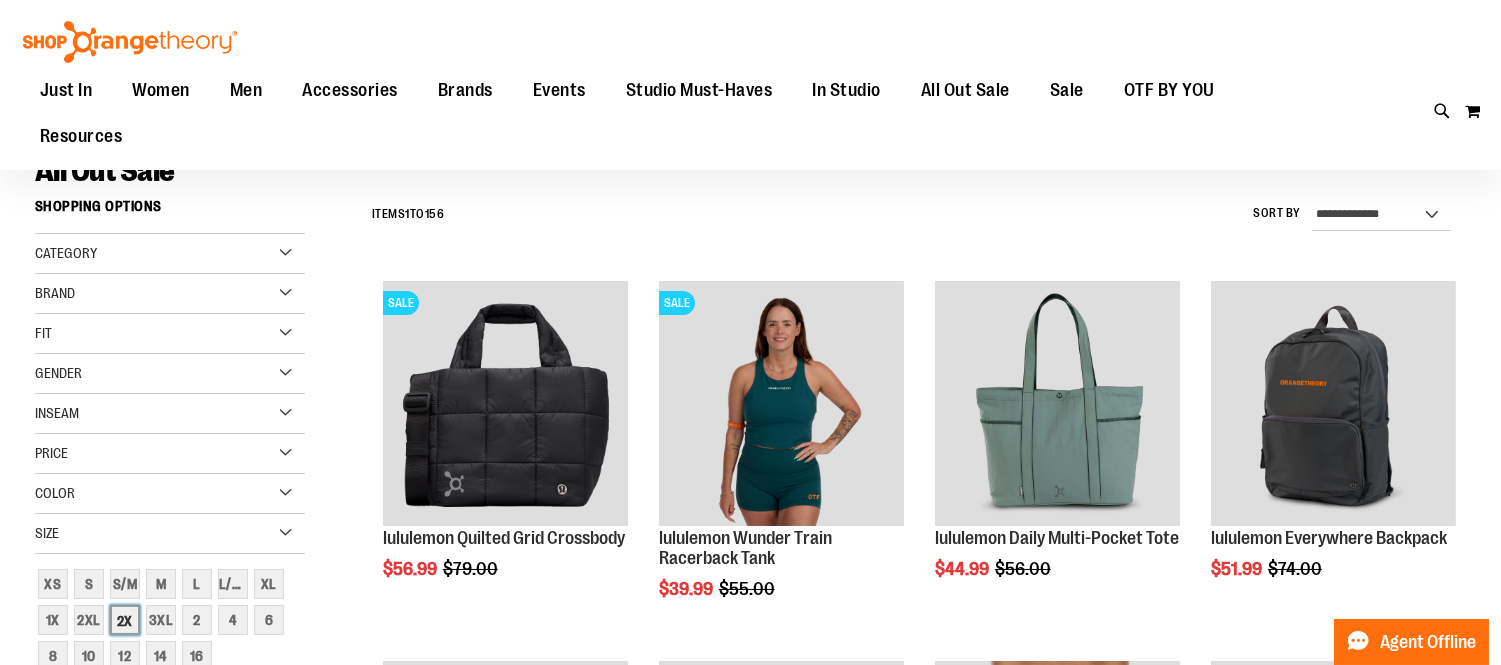 click on "2X" at bounding box center [125, 620] 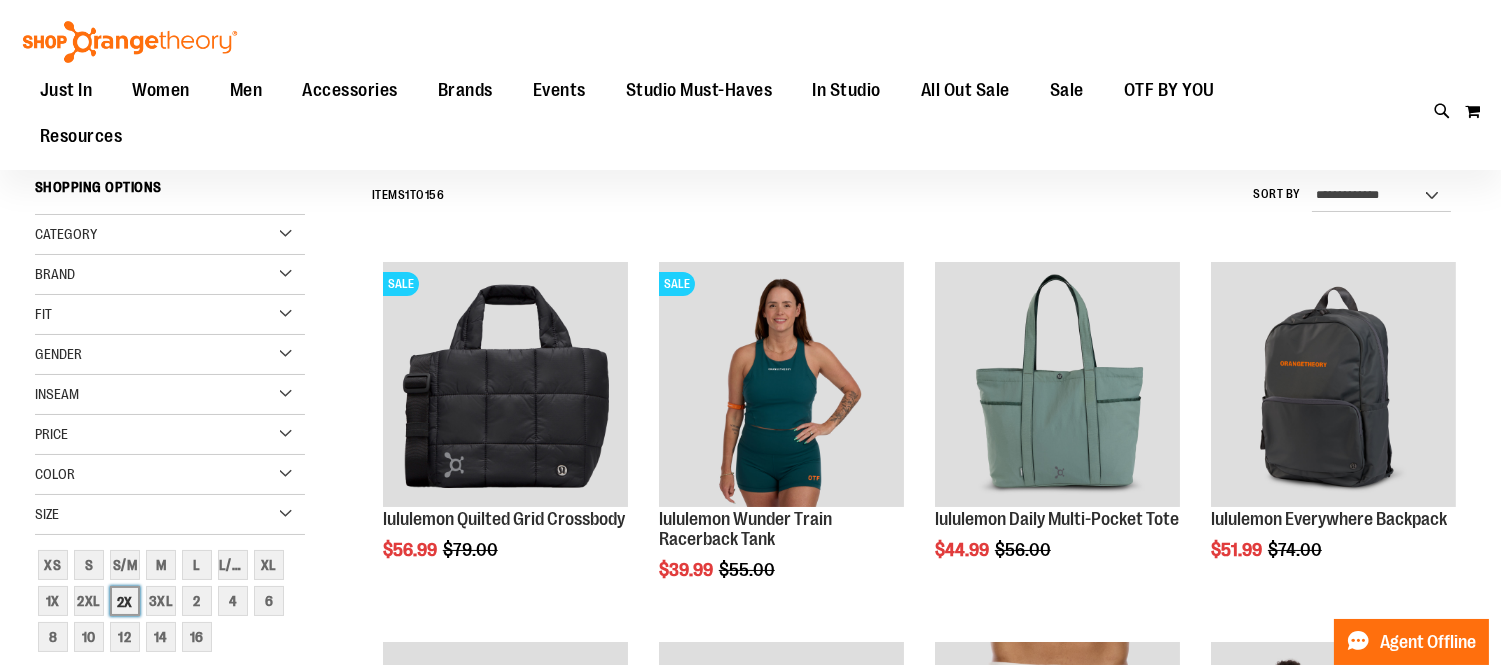 scroll, scrollTop: 135, scrollLeft: 0, axis: vertical 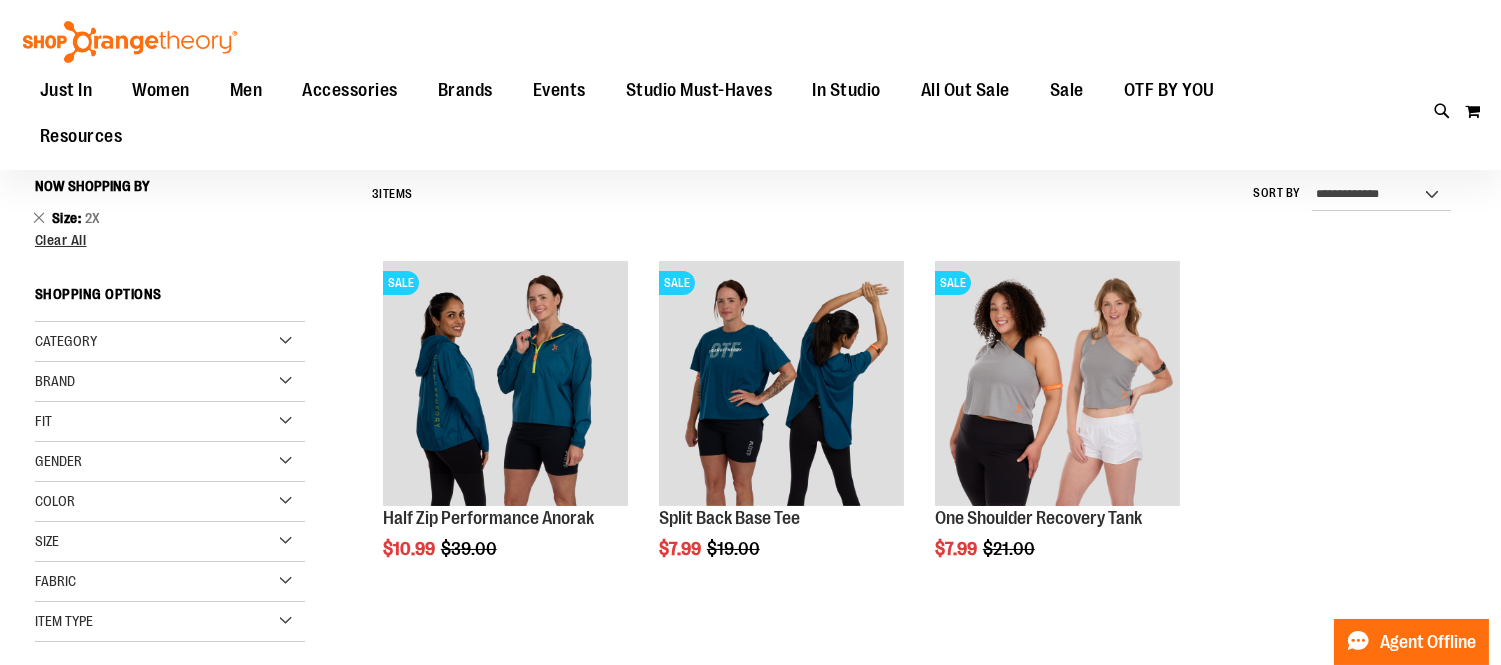 click on "Size" at bounding box center (170, 542) 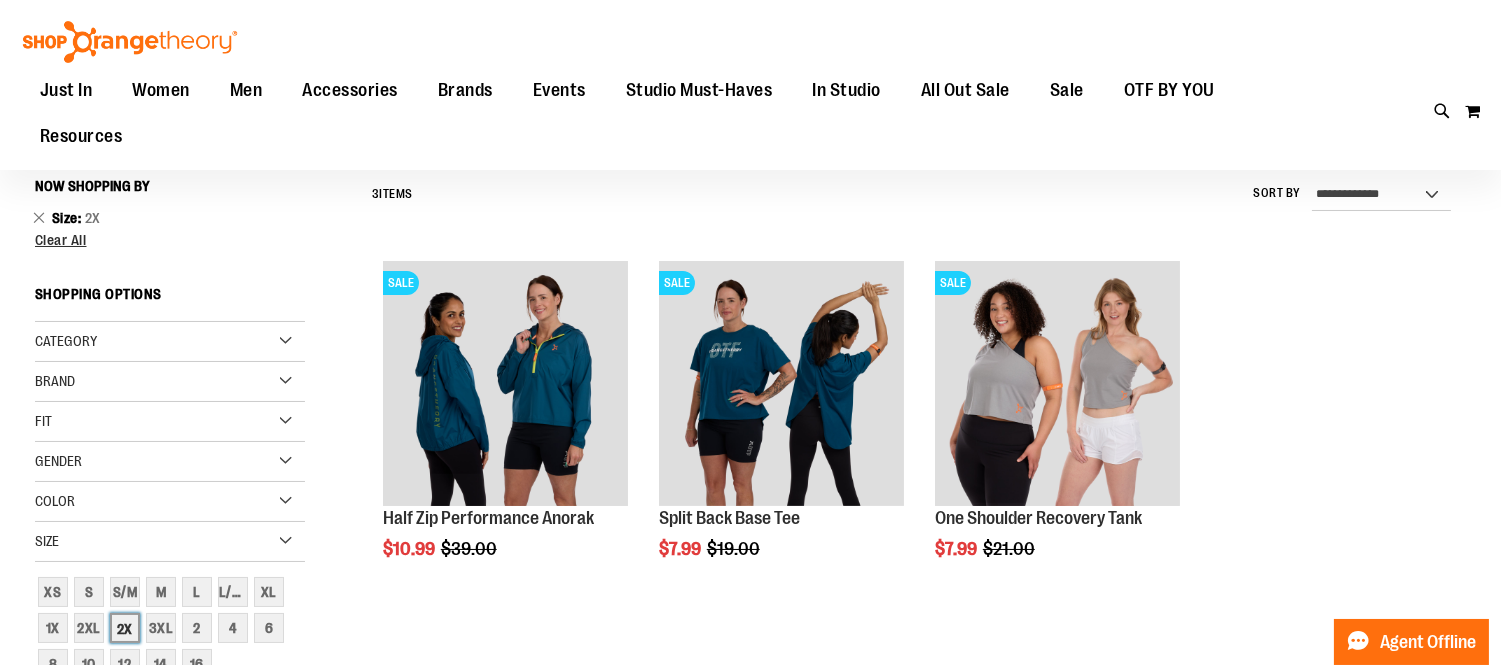 click on "2X" at bounding box center (125, 628) 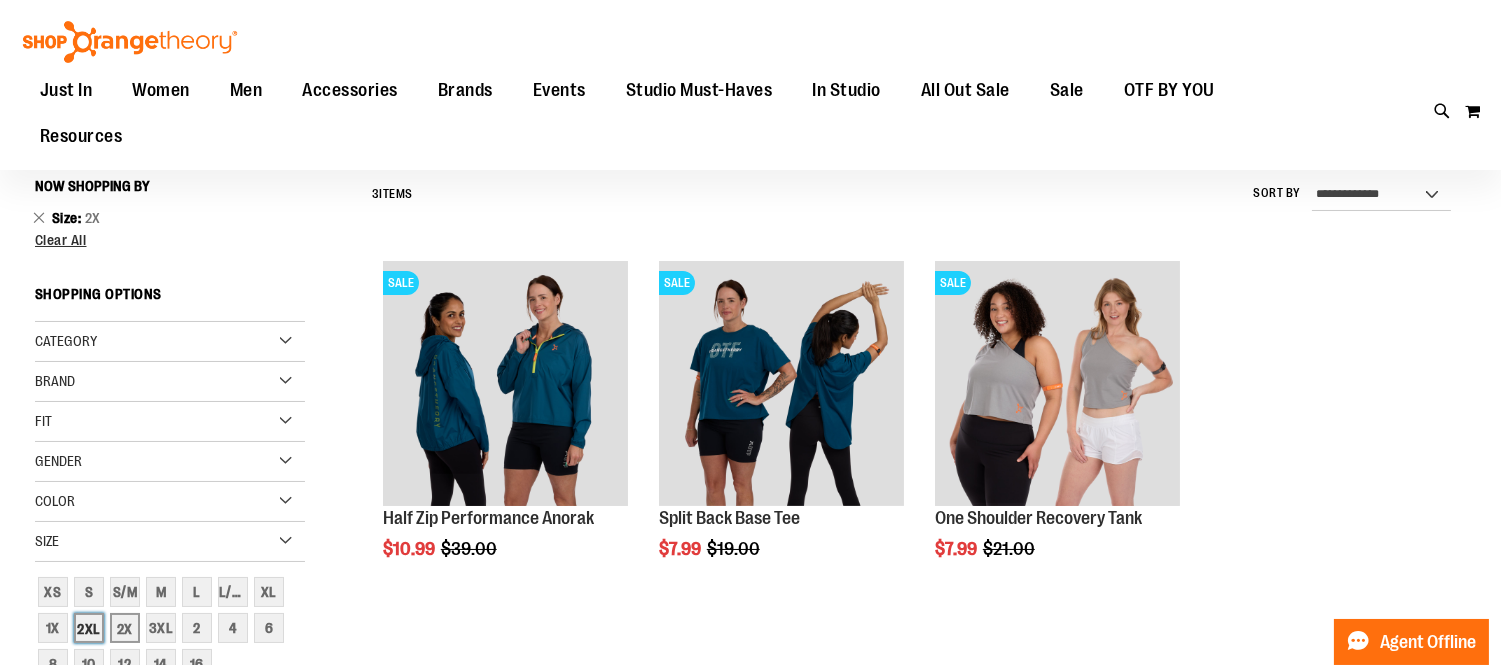 click on "2XL" at bounding box center (89, 628) 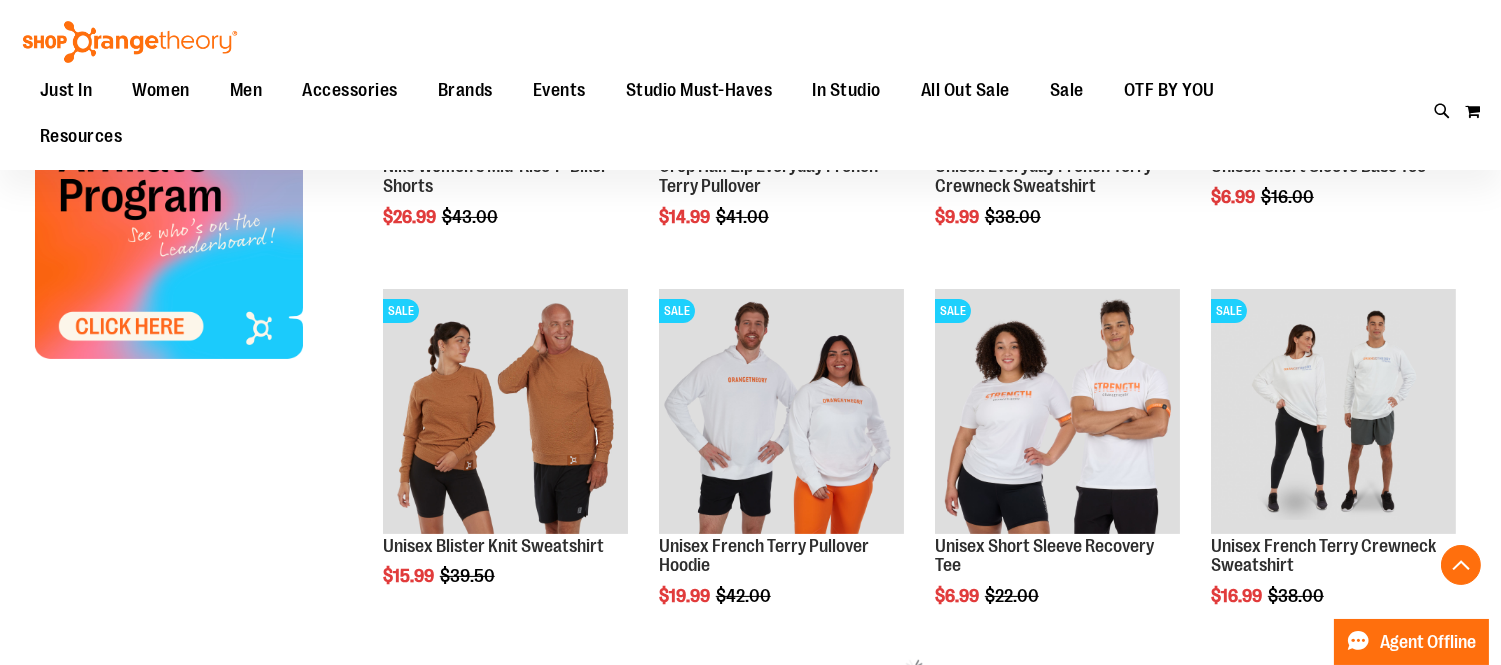 scroll, scrollTop: 871, scrollLeft: 0, axis: vertical 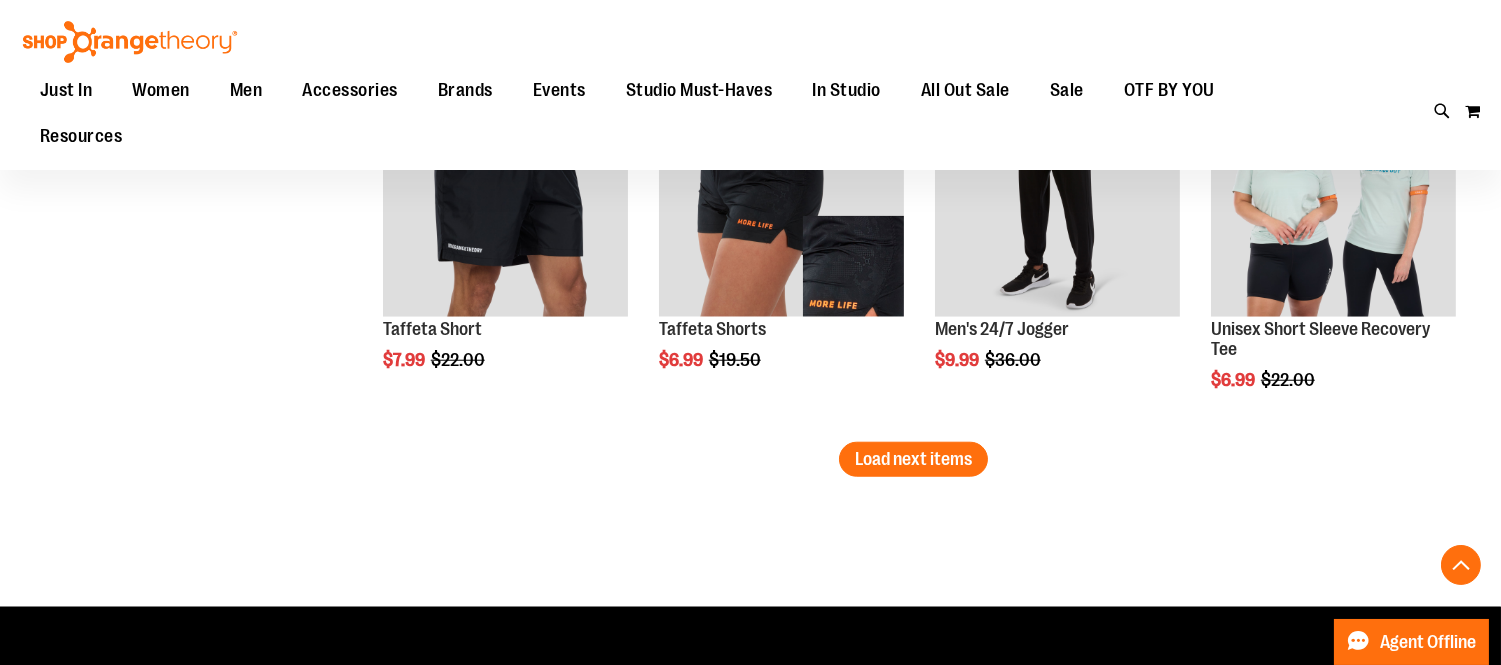 click on "**********" at bounding box center (914, -1266) 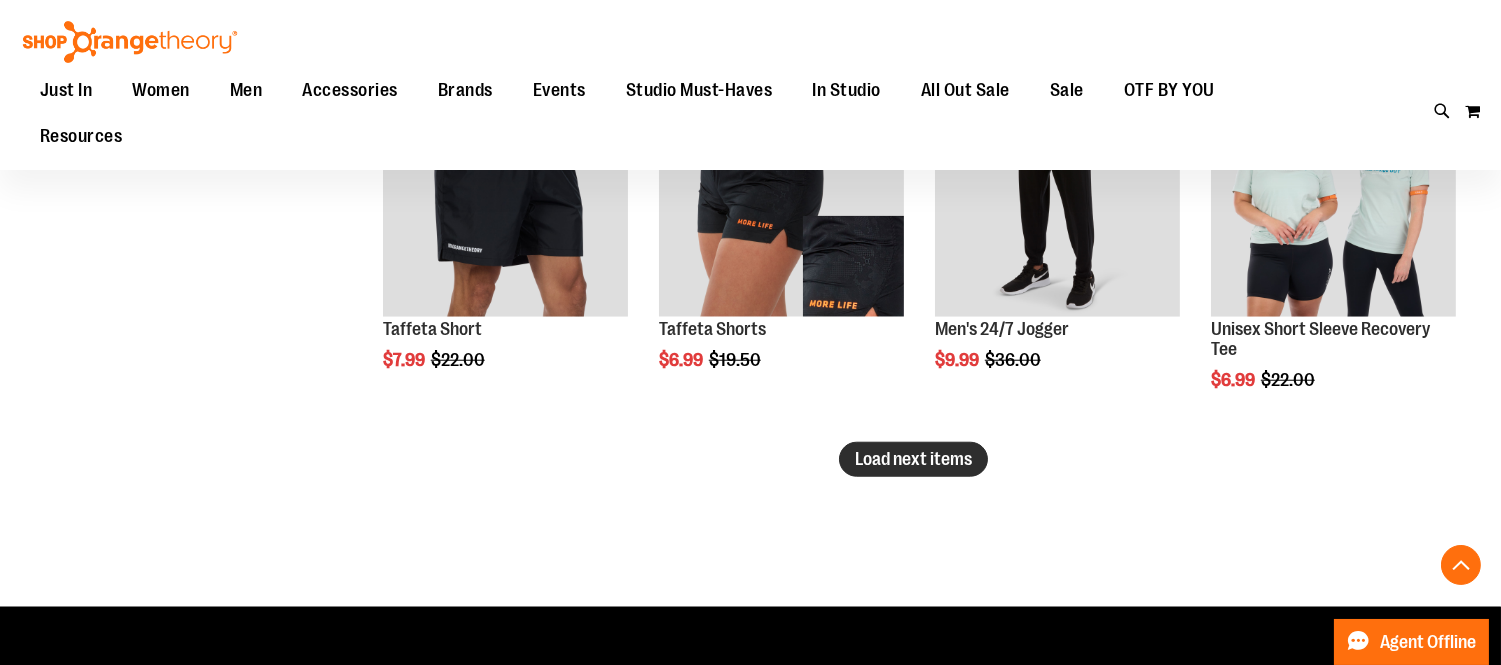 click on "Load next items" at bounding box center (913, 459) 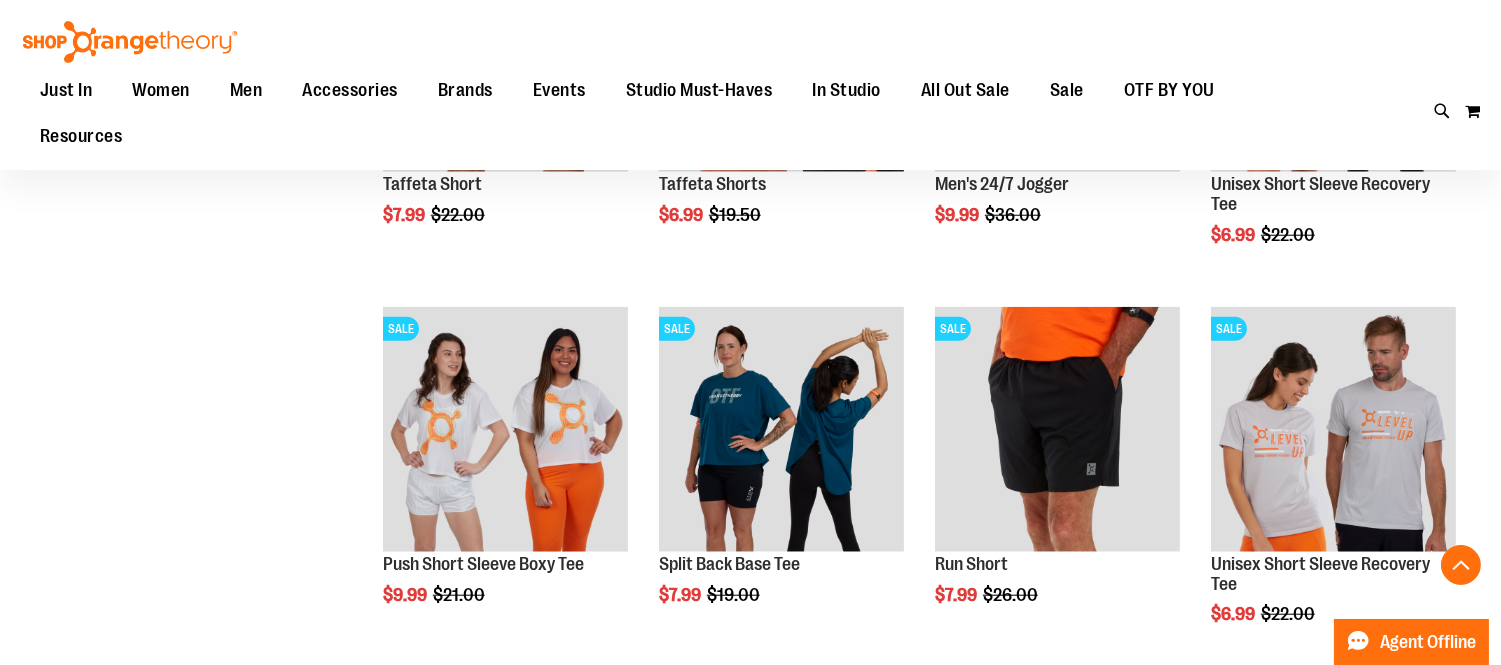 scroll, scrollTop: 3535, scrollLeft: 0, axis: vertical 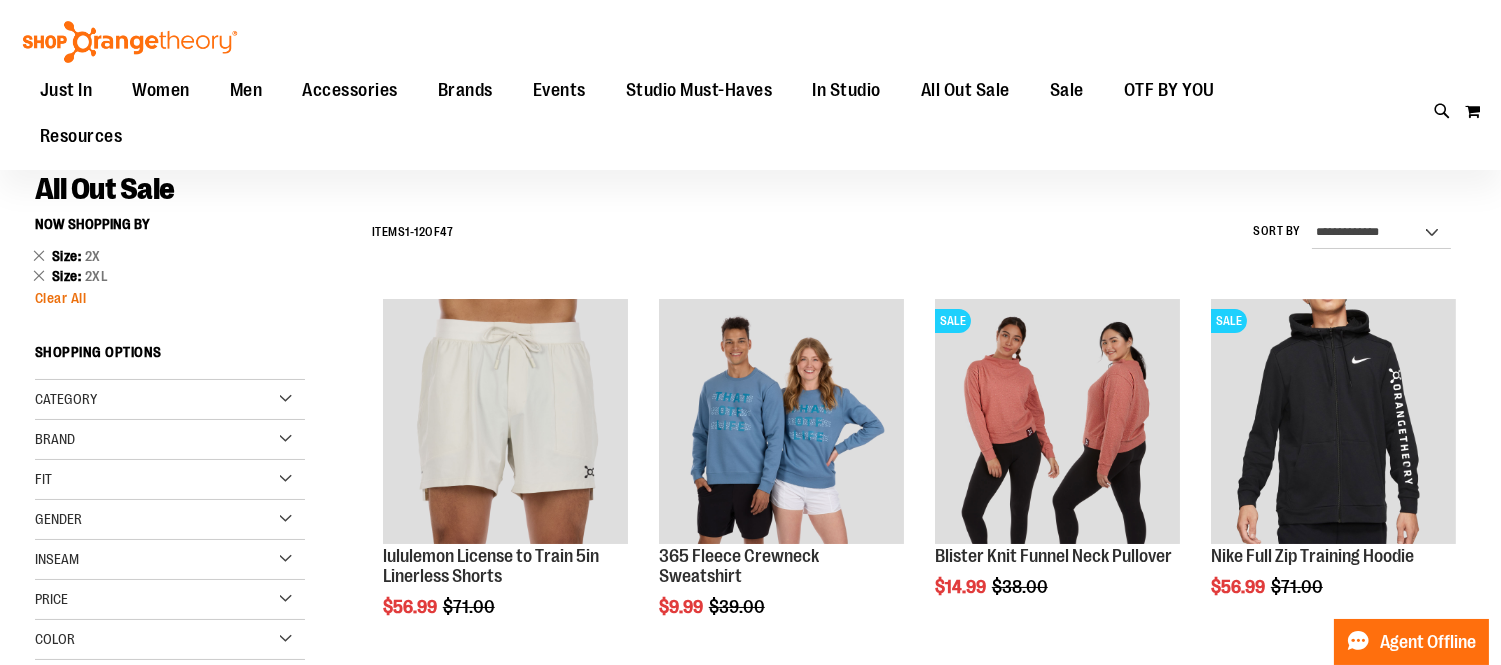click on "Clear All" at bounding box center [61, 298] 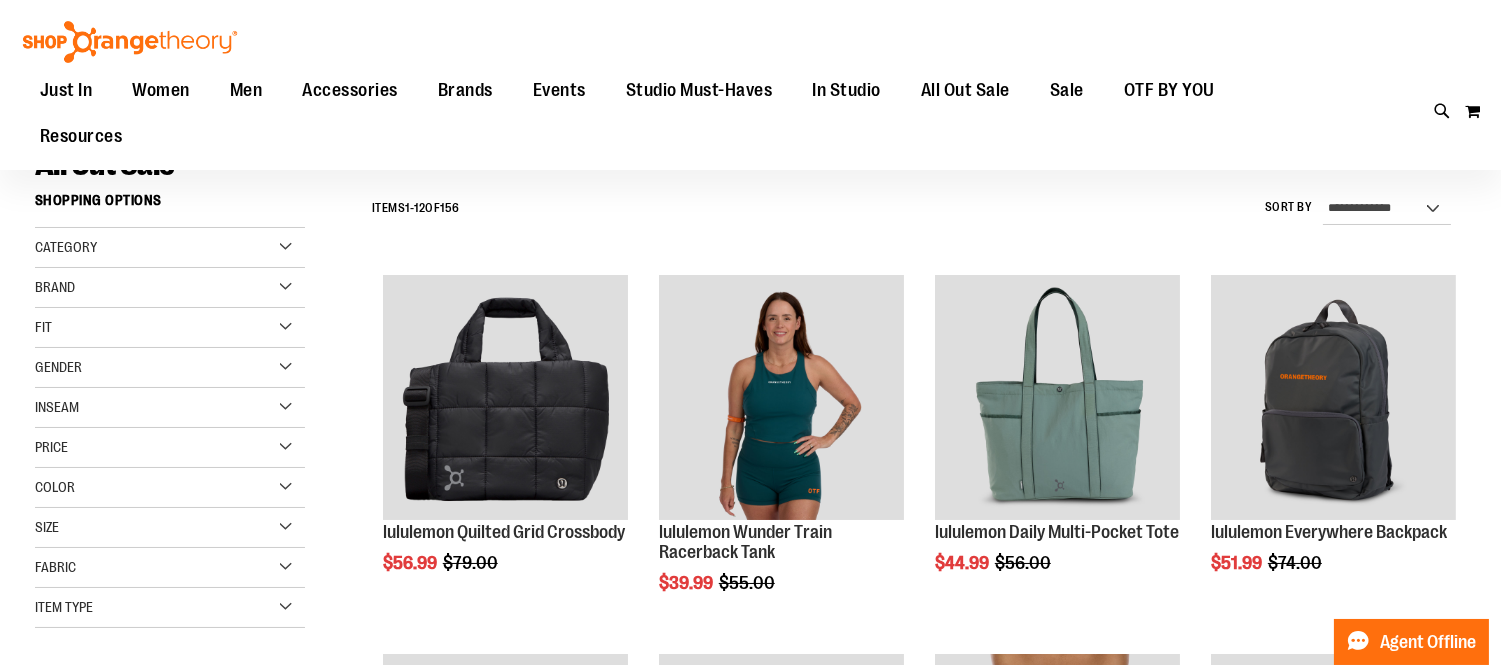 scroll, scrollTop: 135, scrollLeft: 0, axis: vertical 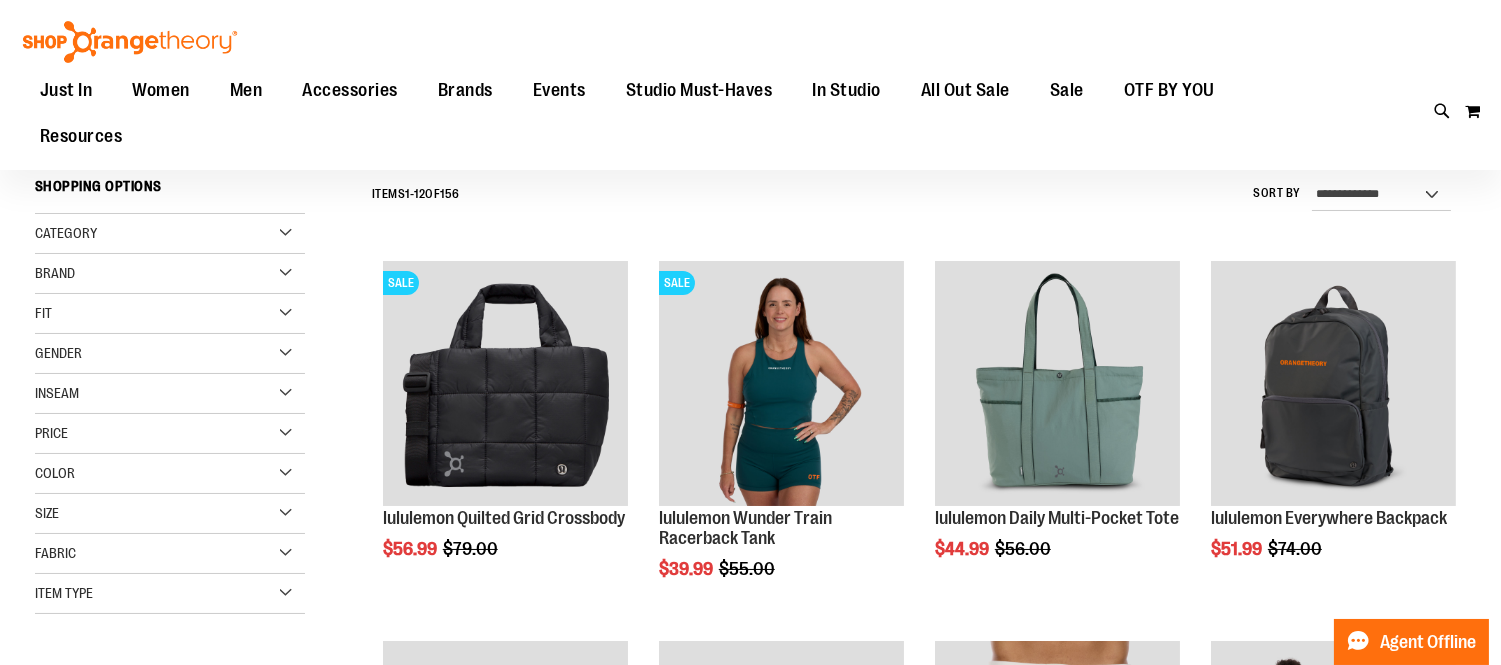 click on "Category" at bounding box center [170, 234] 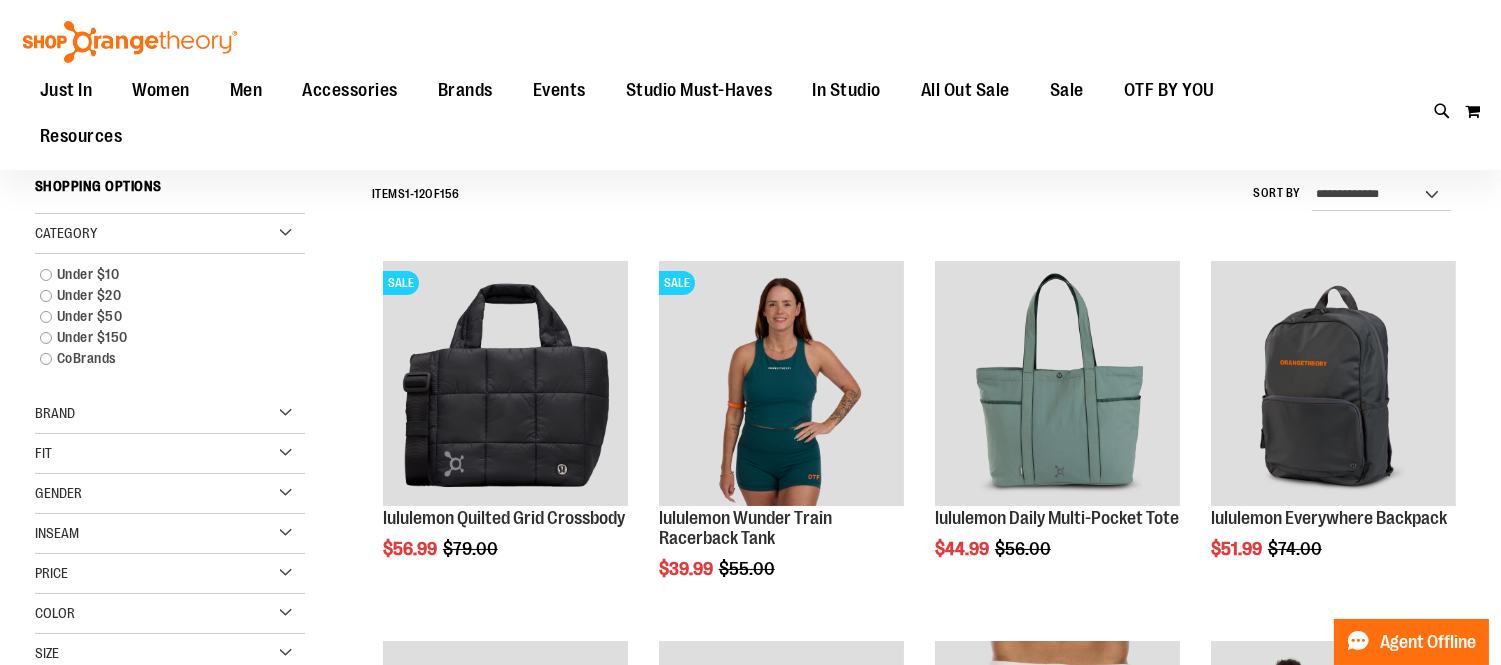 click on "Category" at bounding box center [170, 234] 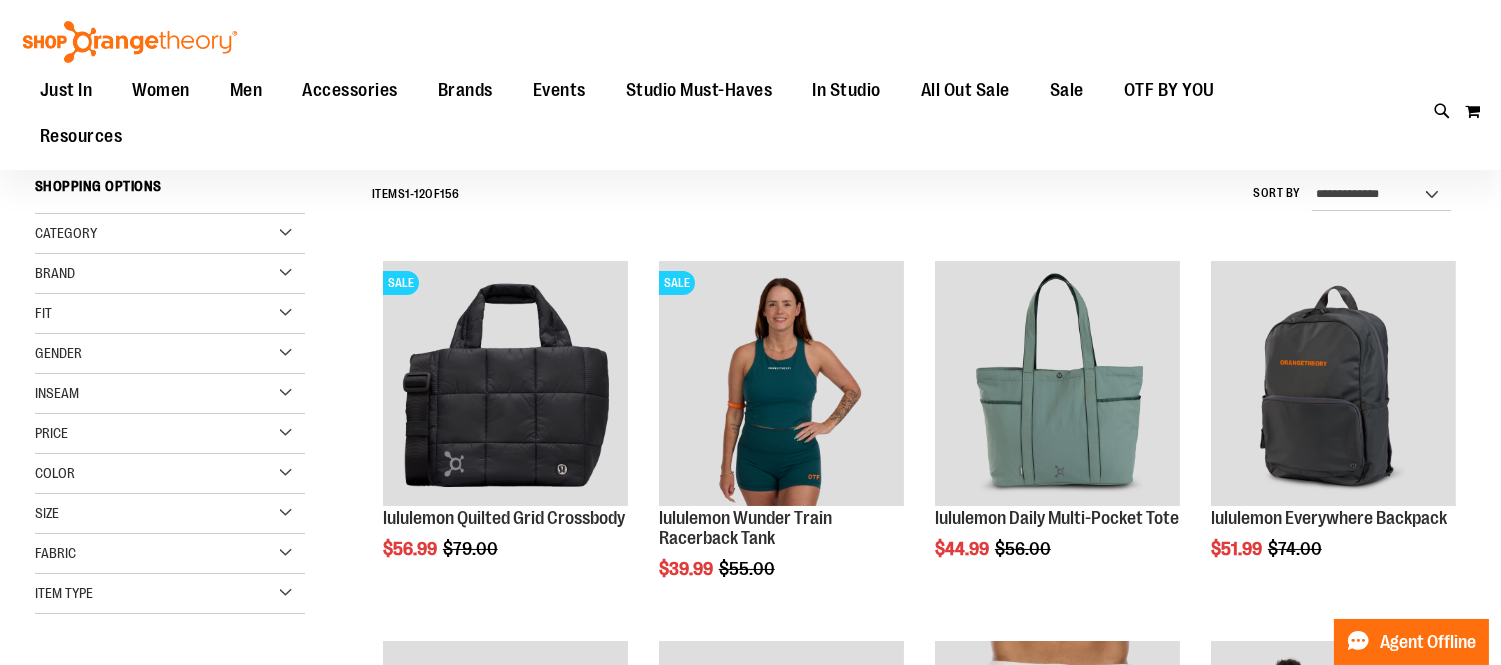 click on "Item Type" at bounding box center [170, 594] 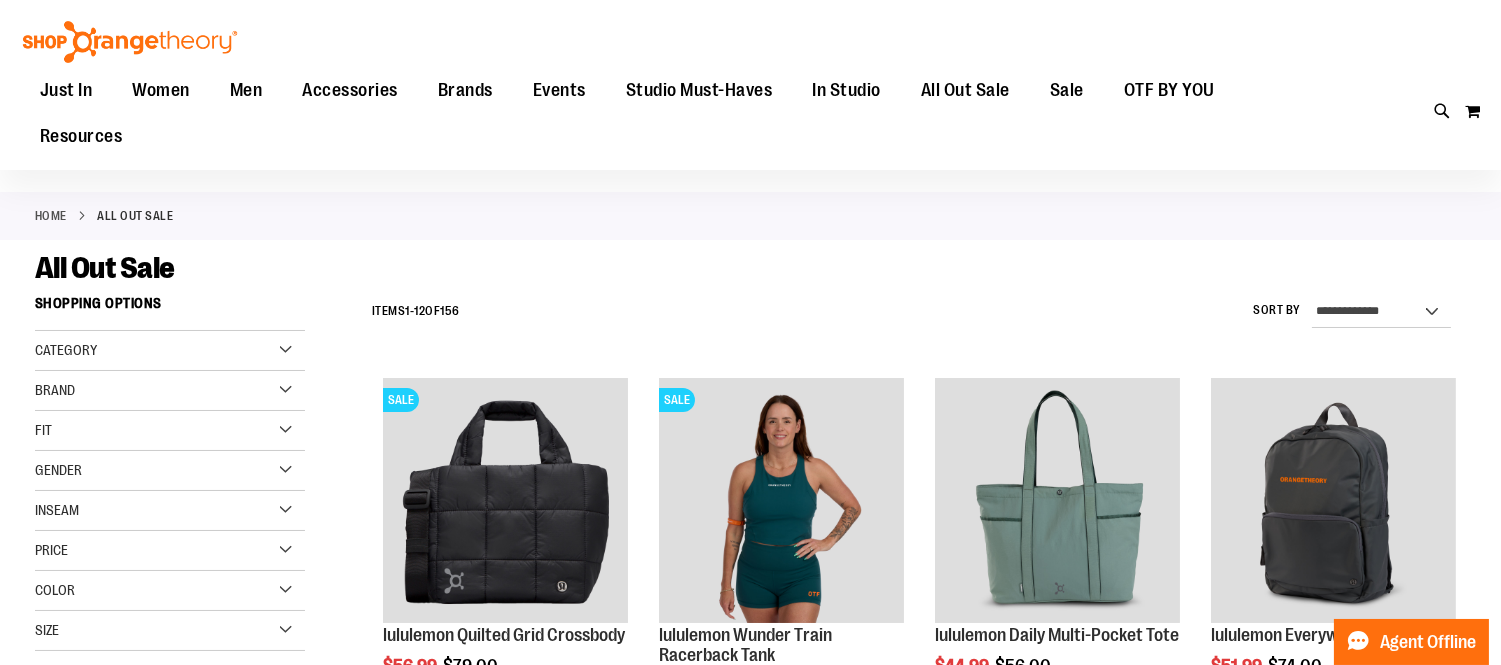 scroll, scrollTop: 26, scrollLeft: 0, axis: vertical 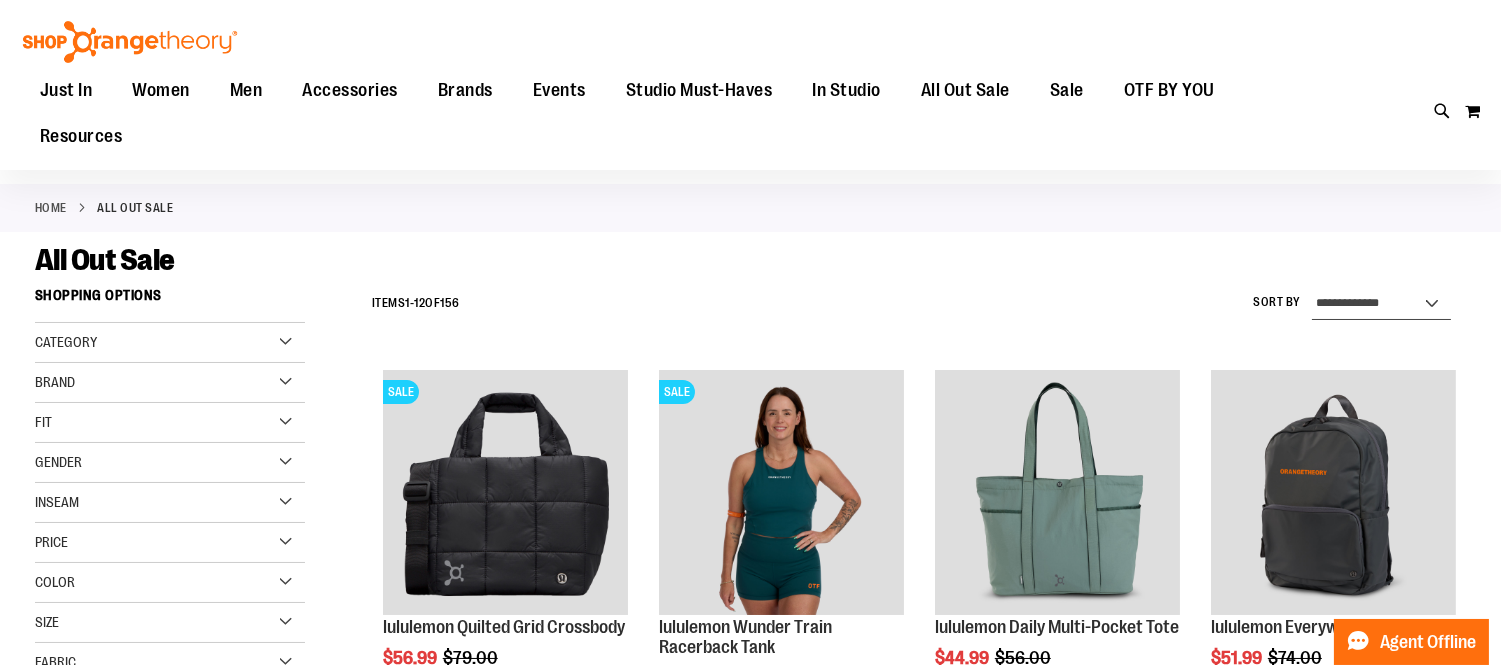 click on "**********" at bounding box center [1381, 304] 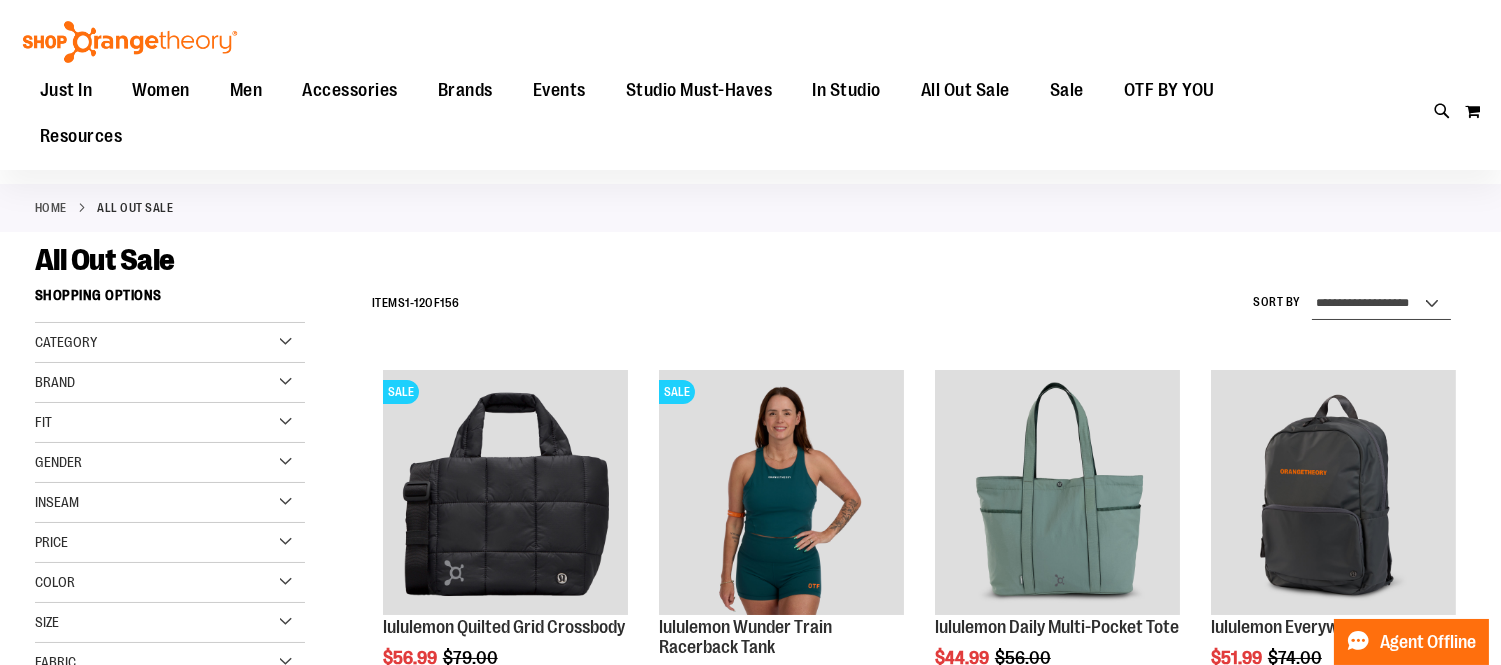 click on "**********" at bounding box center [1381, 304] 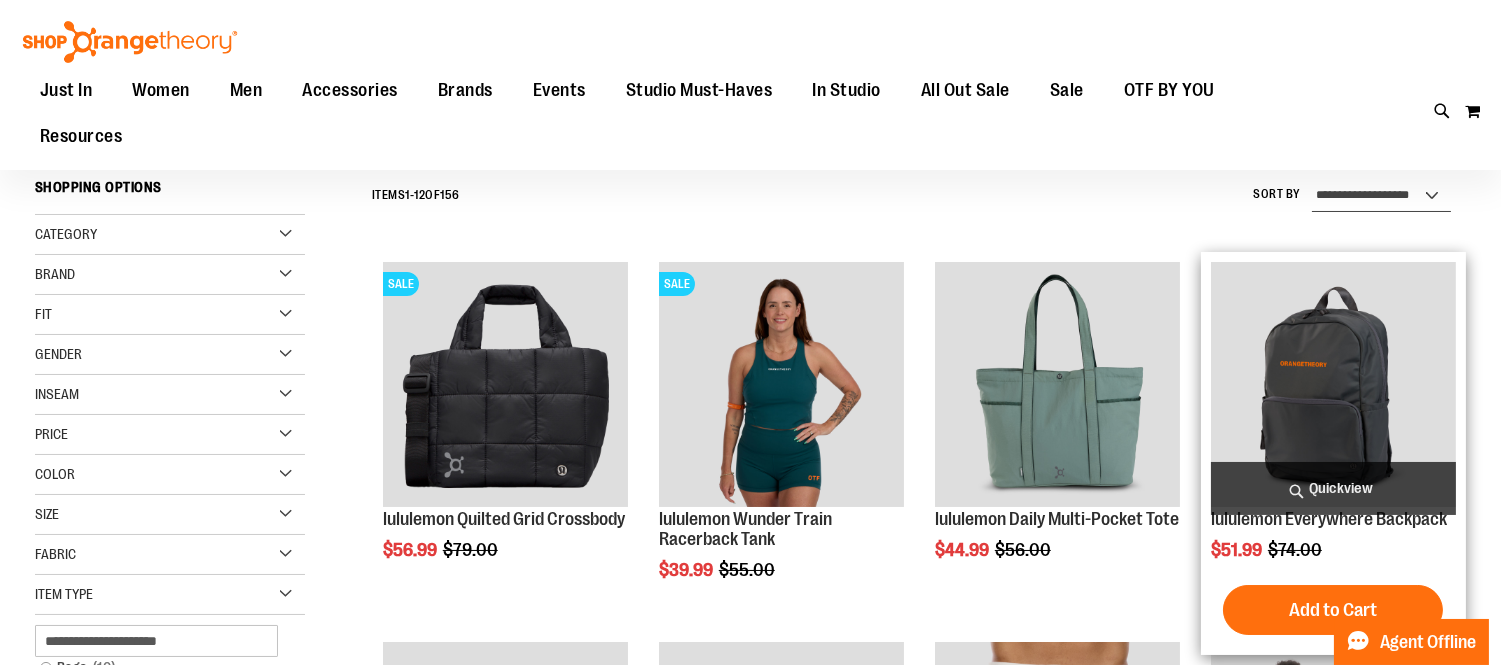 scroll, scrollTop: 135, scrollLeft: 0, axis: vertical 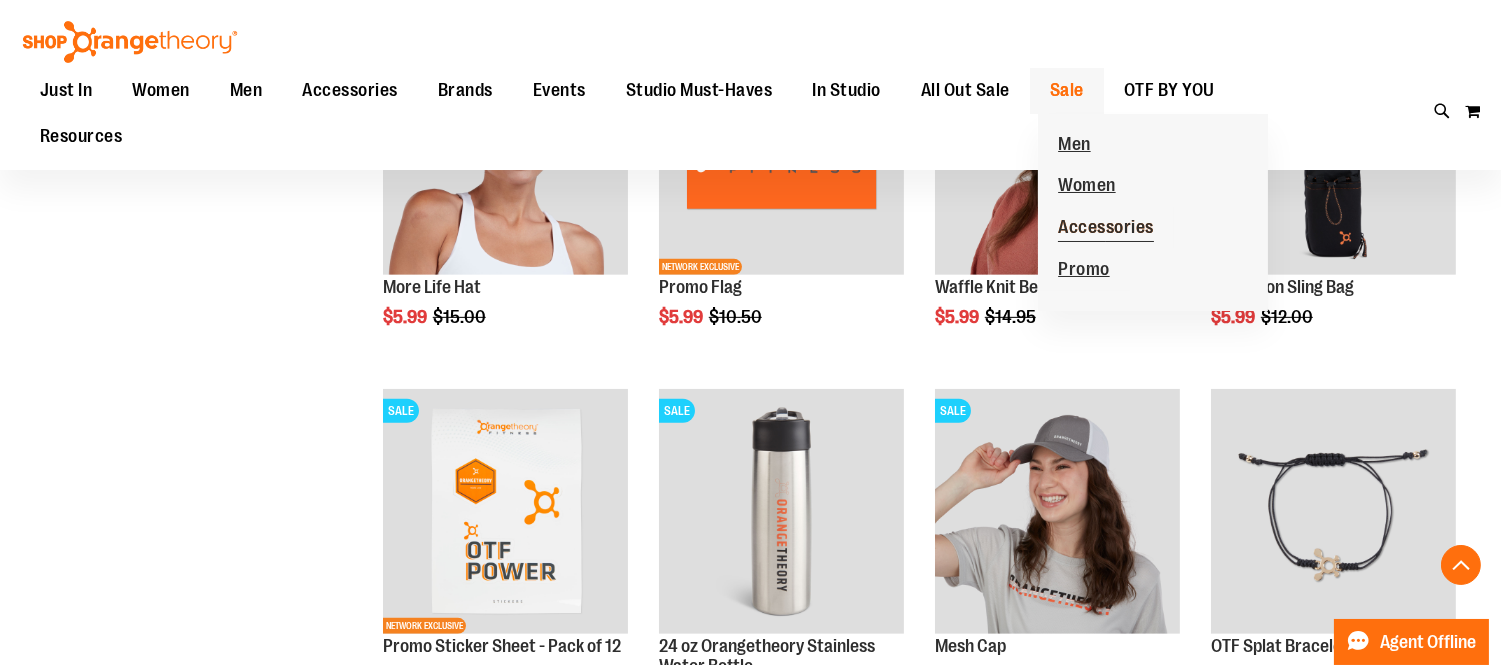 click on "Accessories" at bounding box center (1106, 229) 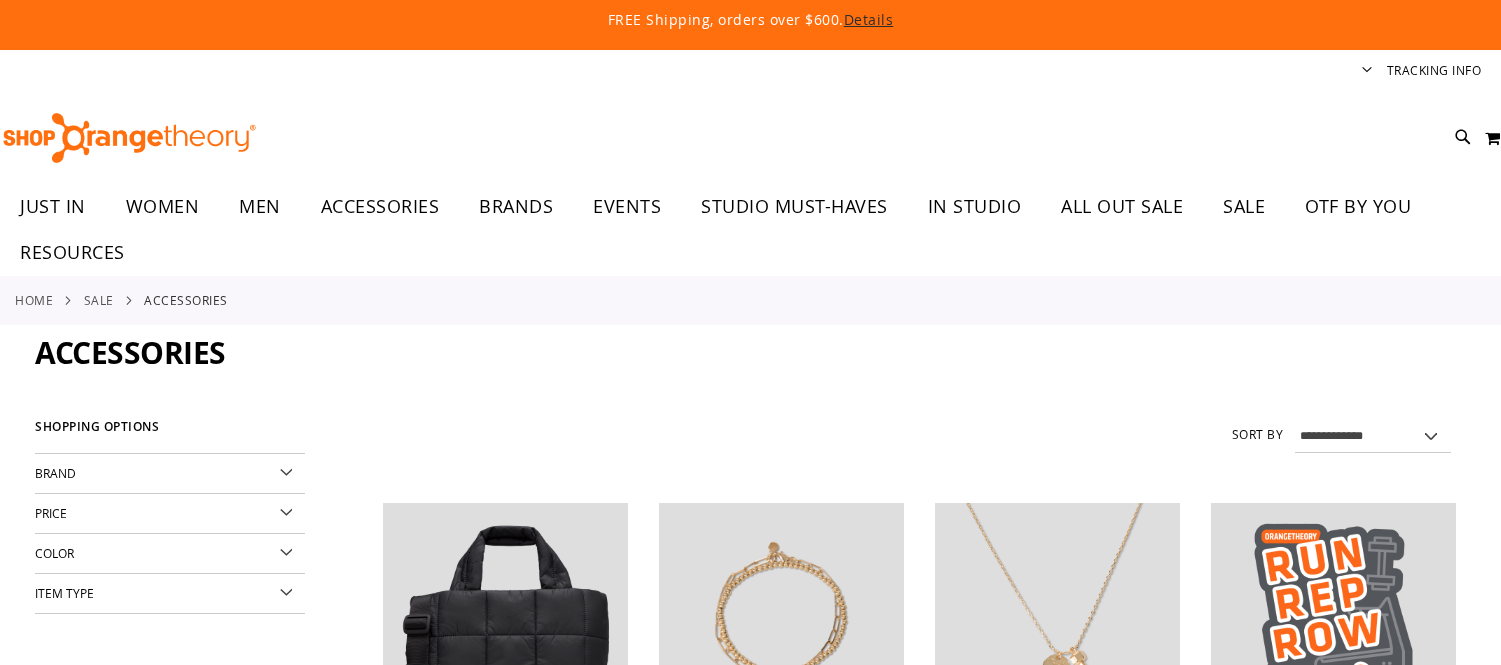 scroll, scrollTop: 0, scrollLeft: 0, axis: both 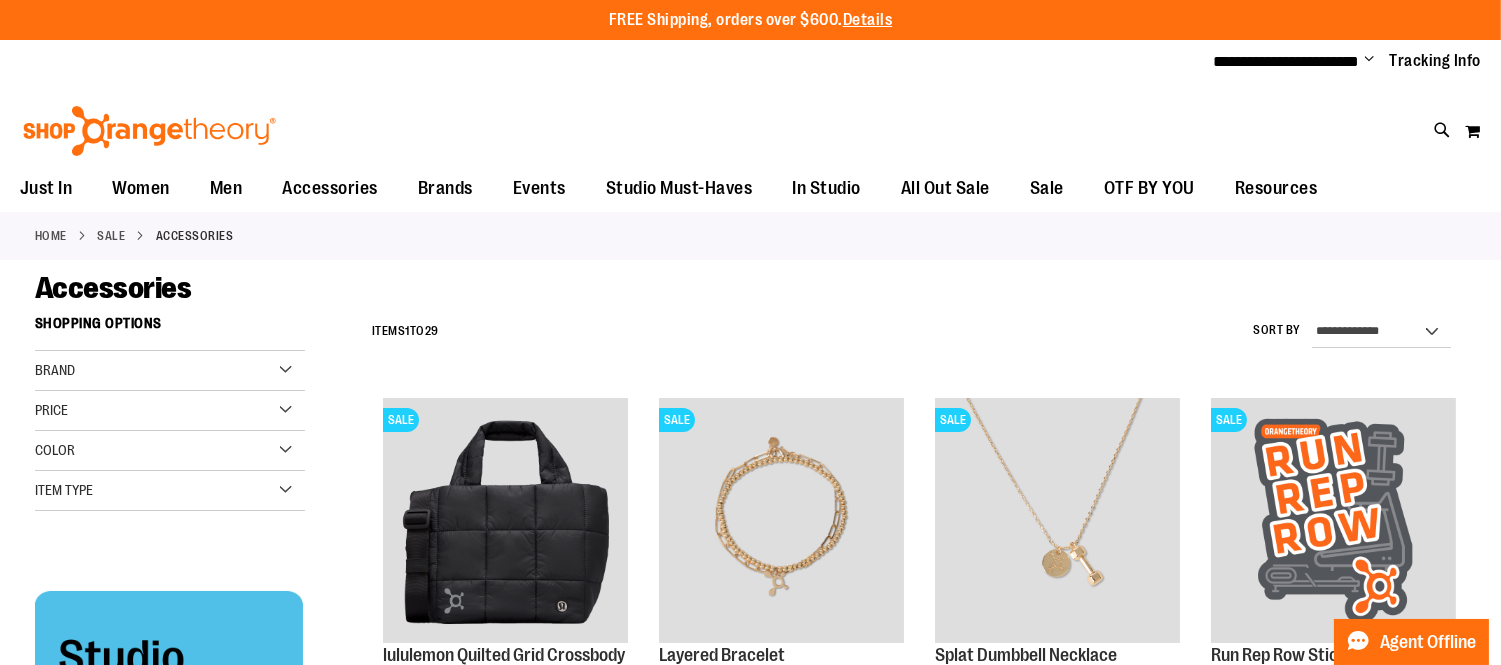 type on "**********" 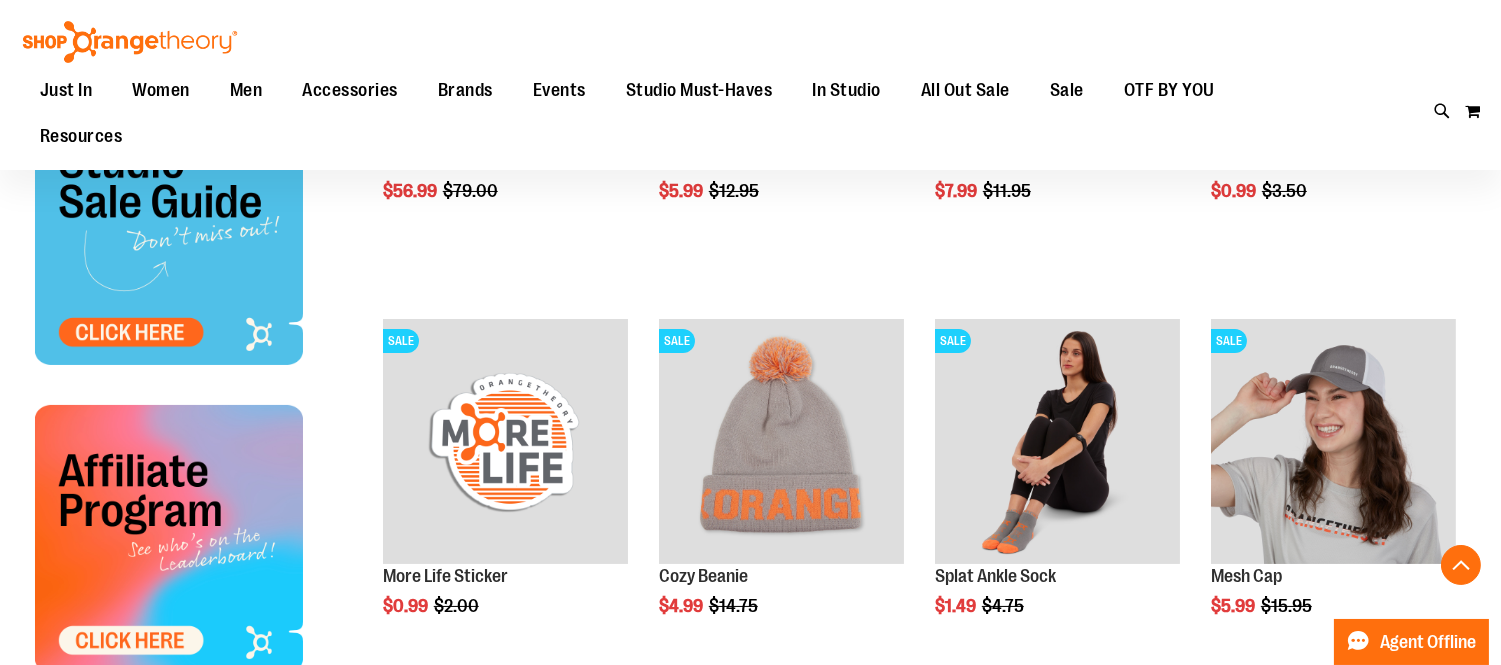 scroll, scrollTop: 554, scrollLeft: 0, axis: vertical 